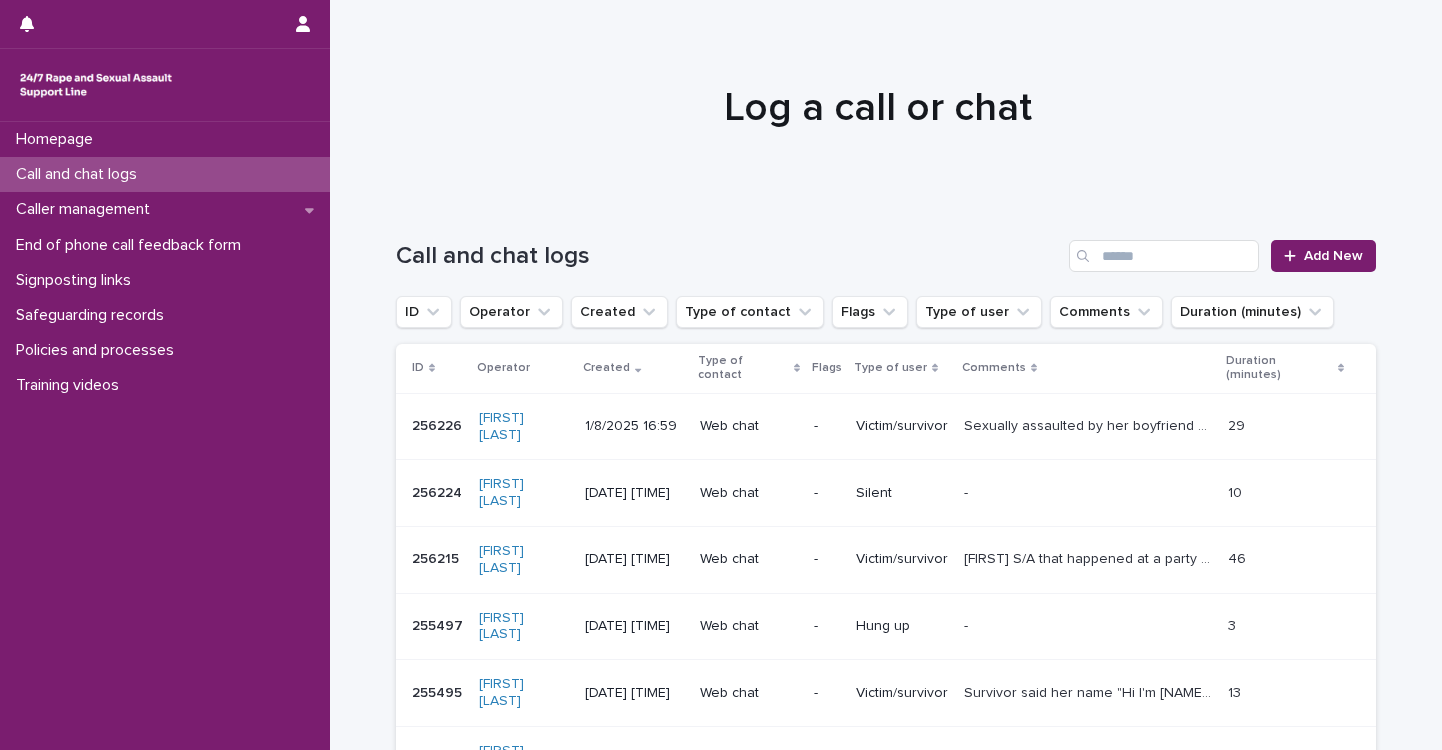 scroll, scrollTop: 0, scrollLeft: 0, axis: both 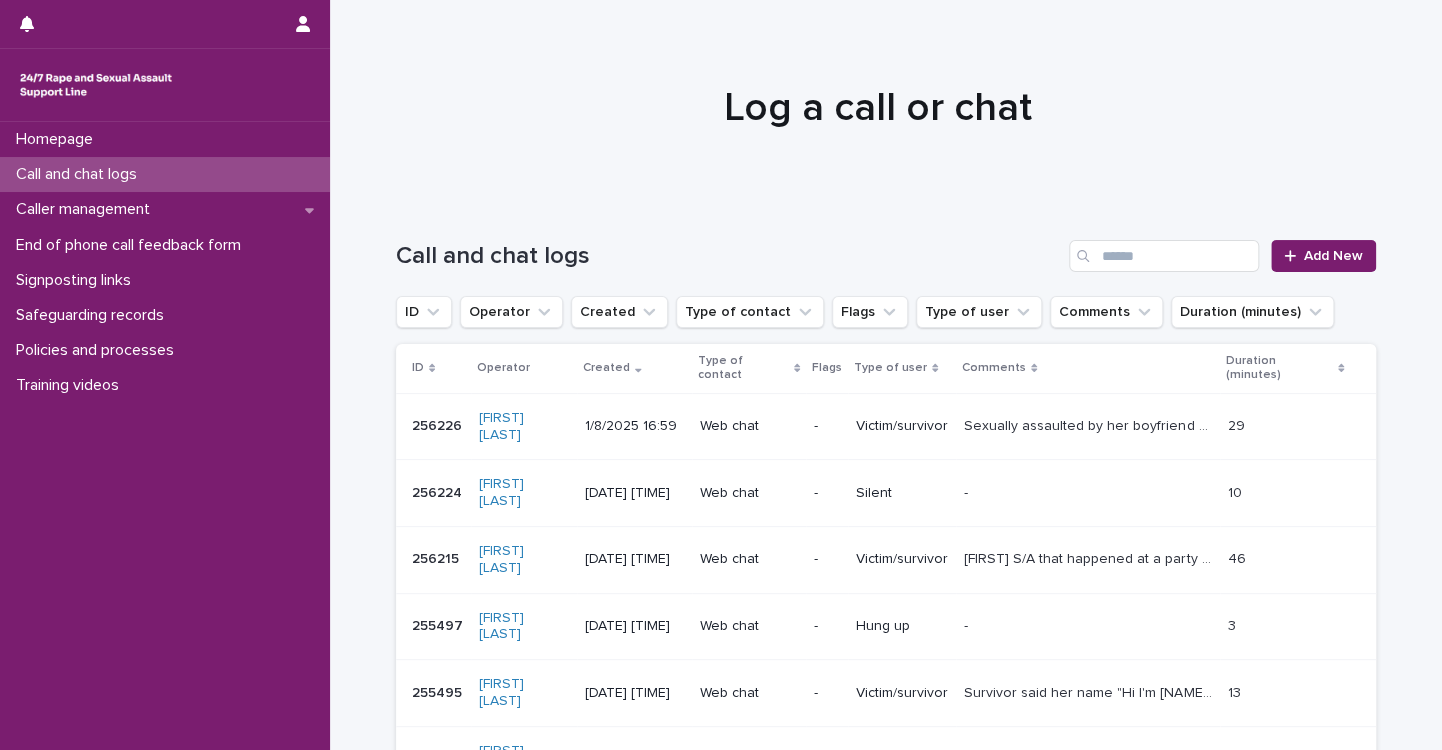 click on "Victim/survivor" at bounding box center (902, 559) 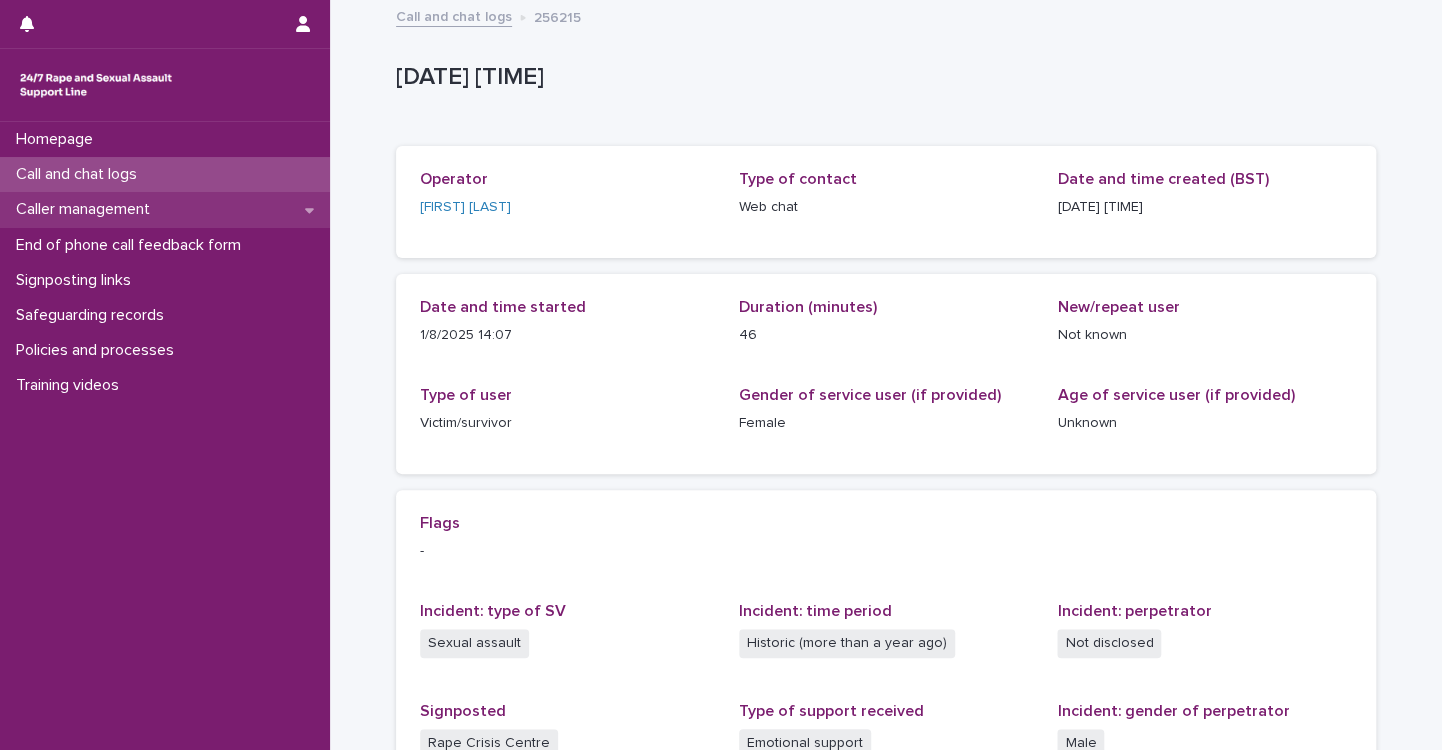 click on "Caller management" at bounding box center (87, 209) 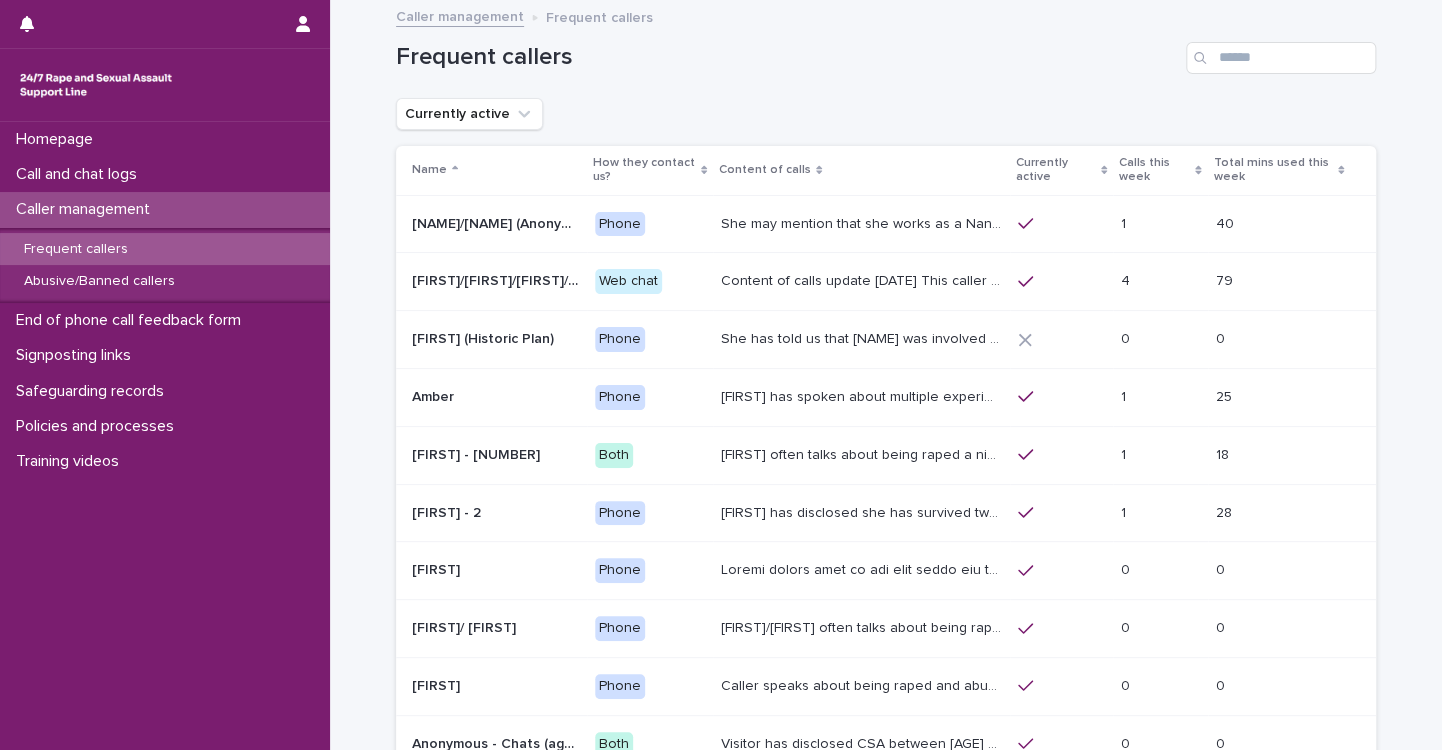 click on "Content of calls update [DATE]
This caller discloses different sexual violence they have experienced, it is usually recent.
More recently they have been disclosing sexual violence perpetrated by a gang/group of perpetrators. Alongside what they have already disclosed.
They have mentioned having suicidal thoughts and also attempts.
They have also disclosed on multiple contacts that they are currently getting treated for cancer (Chemotherapy).
Chatter uses a variety of names like [NAME], [NAME], [NAME], [NAME], [NAME], [NAME], [NAME], [NAME], [NAME], [NAME].
Chatter will present in different ways.  She sometimes discusses being raped or experiencing domestic abuse by their partner / another perpetrator, or experiencing ritual abuse.
She will also often chat about some kind of loss, the loss of a child, her mum etc." at bounding box center [863, 279] 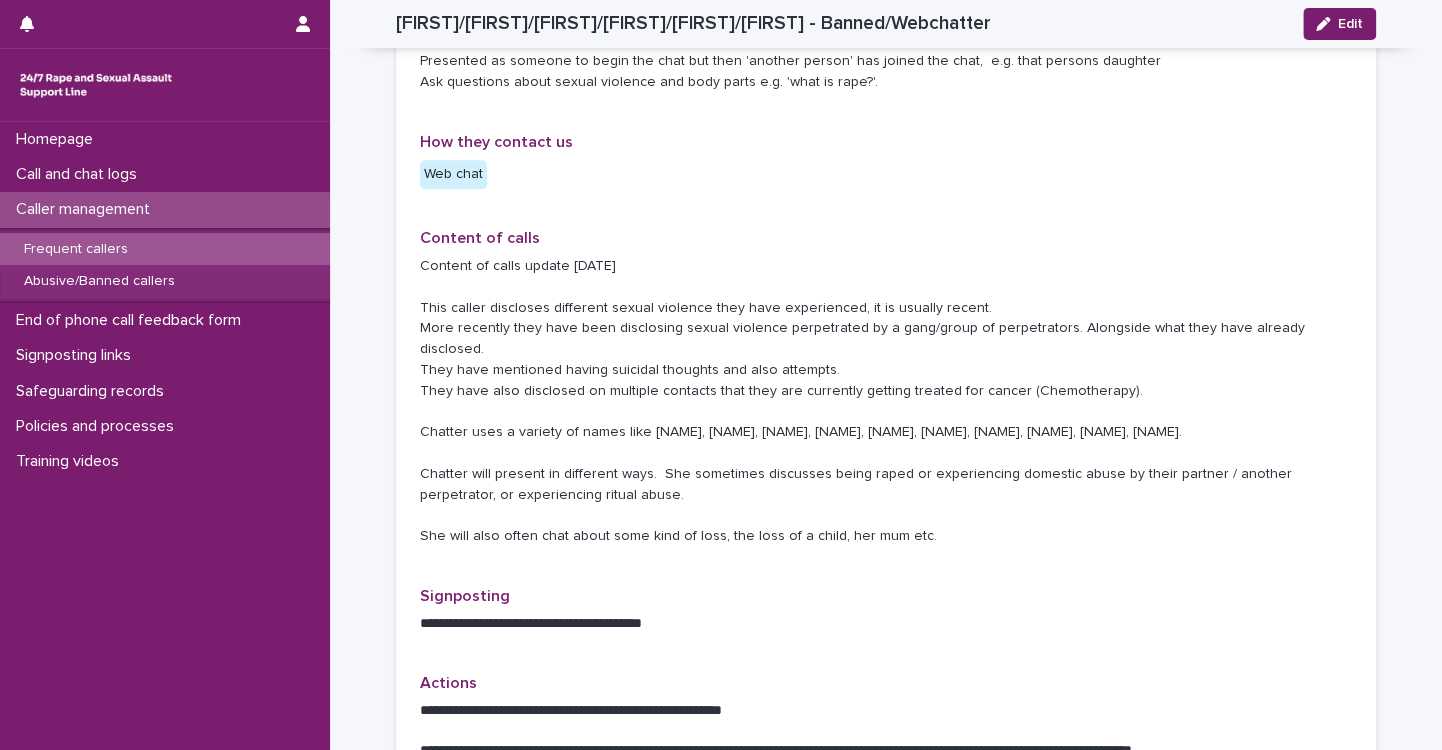 scroll, scrollTop: 653, scrollLeft: 0, axis: vertical 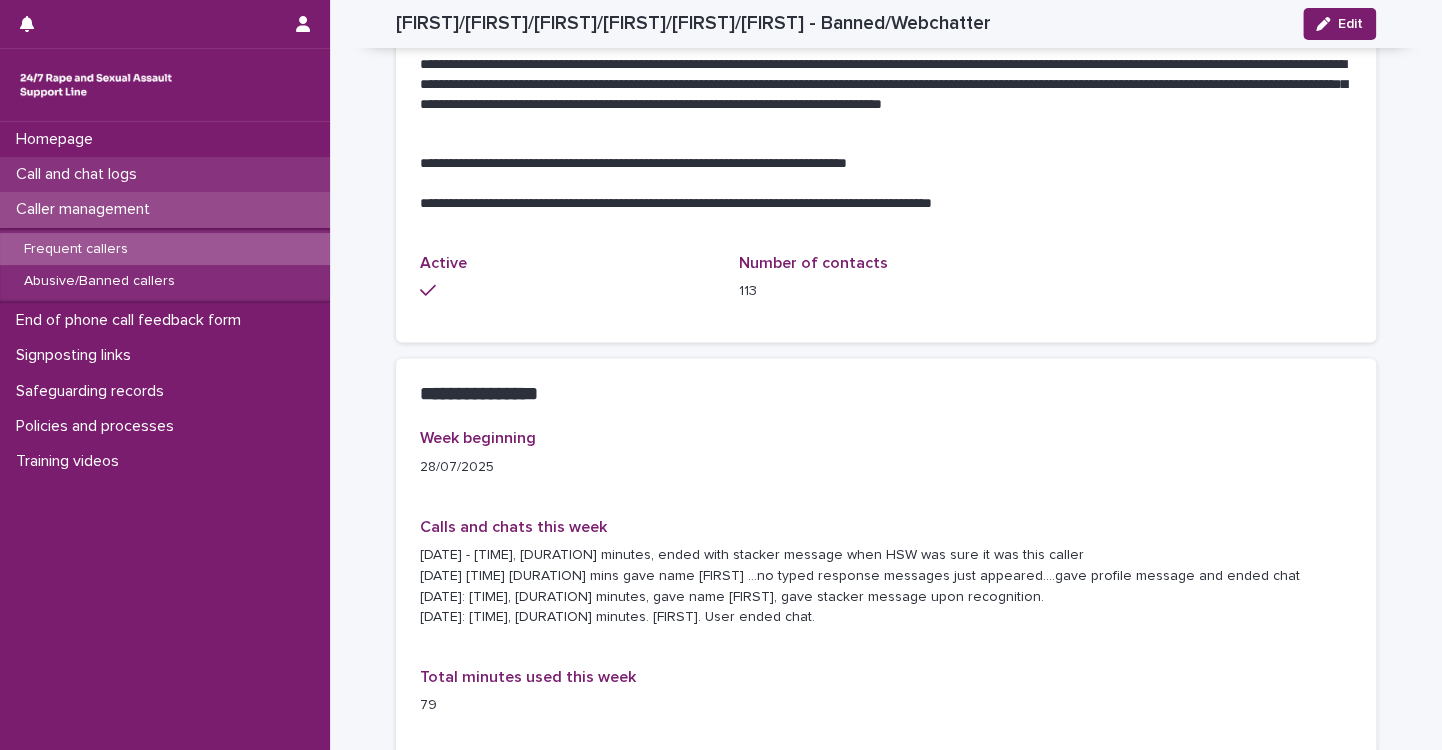 click on "Call and chat logs" at bounding box center [165, 174] 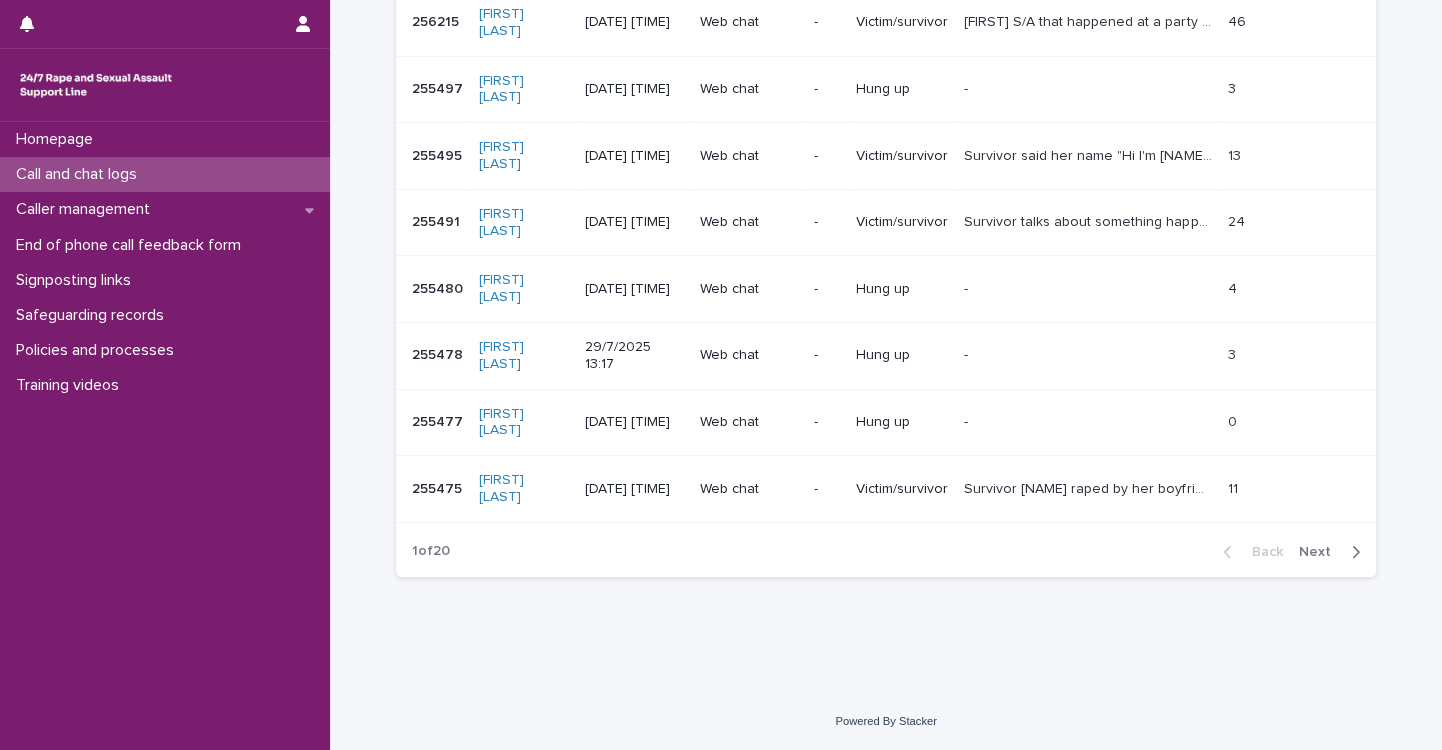 scroll, scrollTop: 0, scrollLeft: 0, axis: both 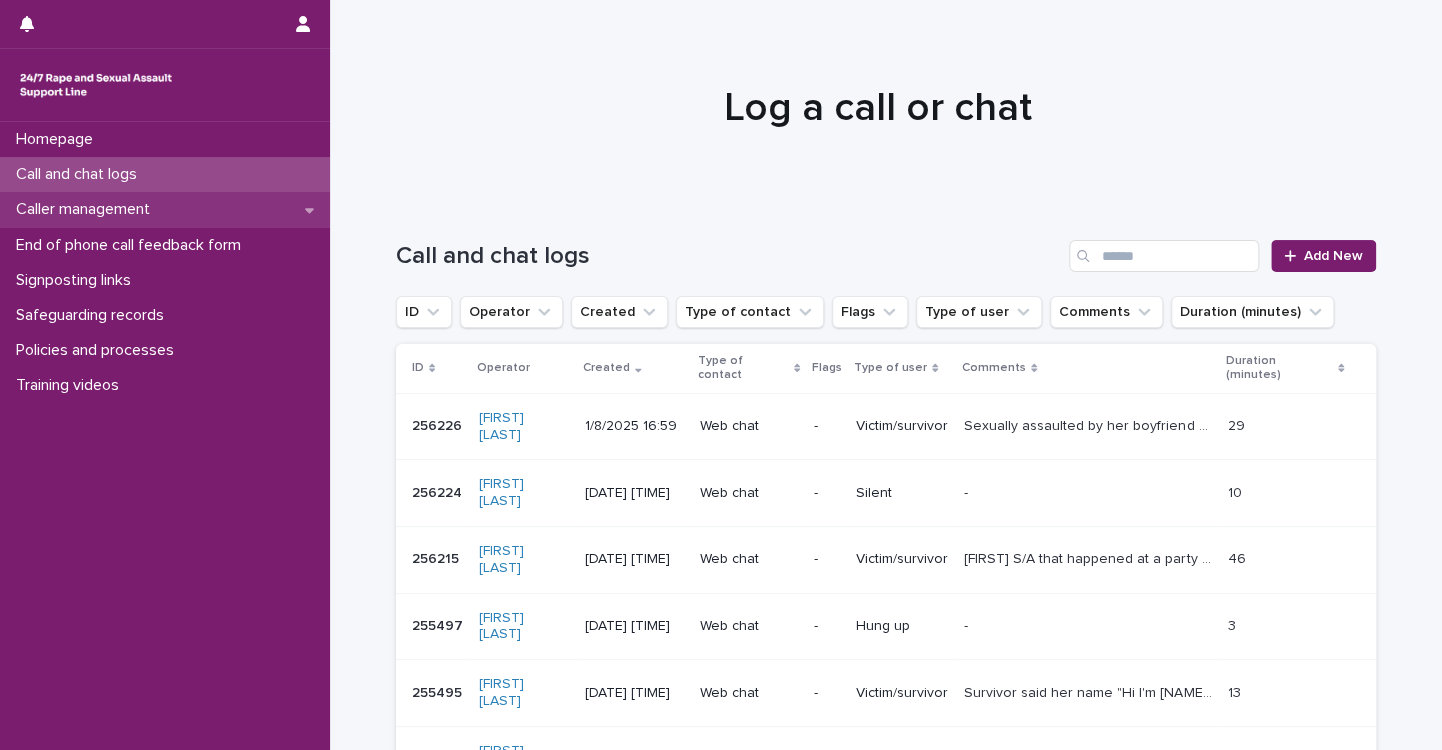 click on "Caller management" at bounding box center (165, 209) 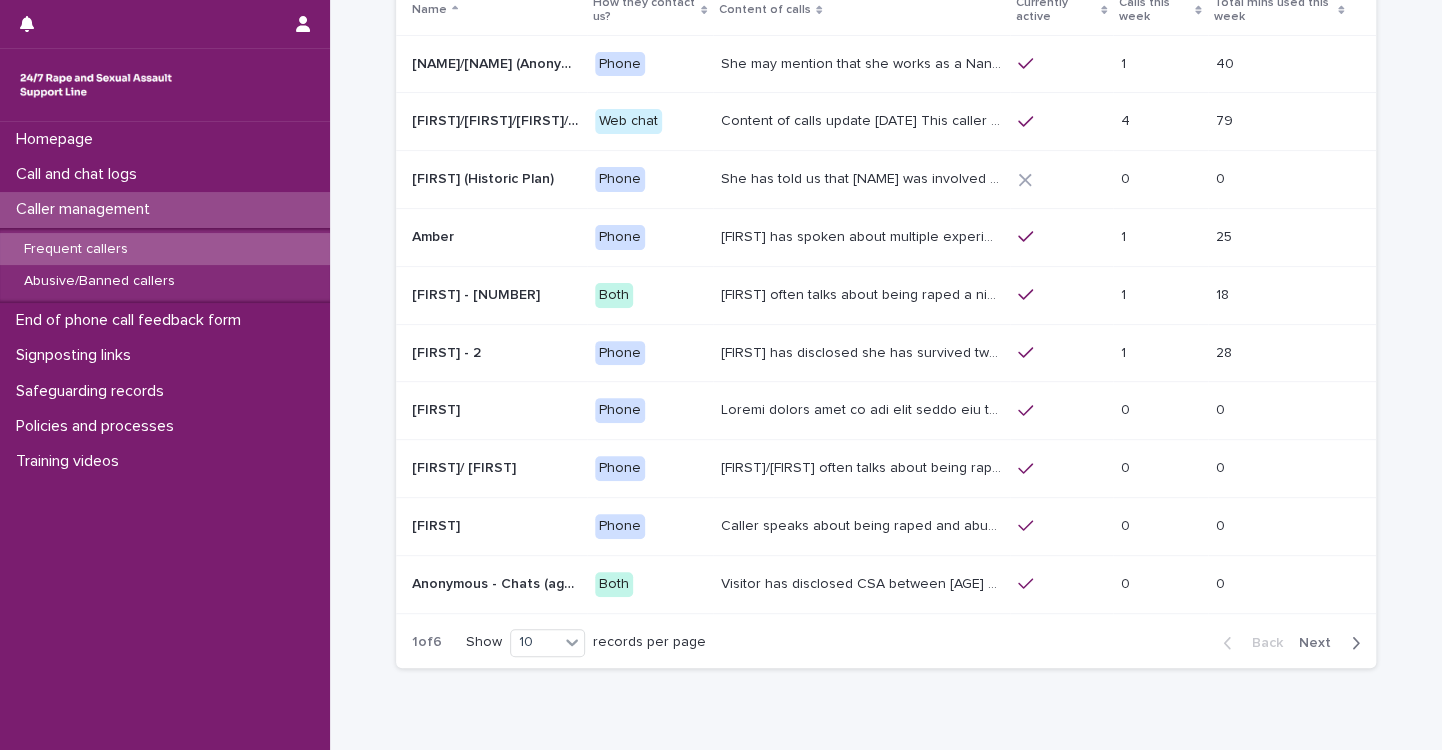 scroll, scrollTop: 200, scrollLeft: 0, axis: vertical 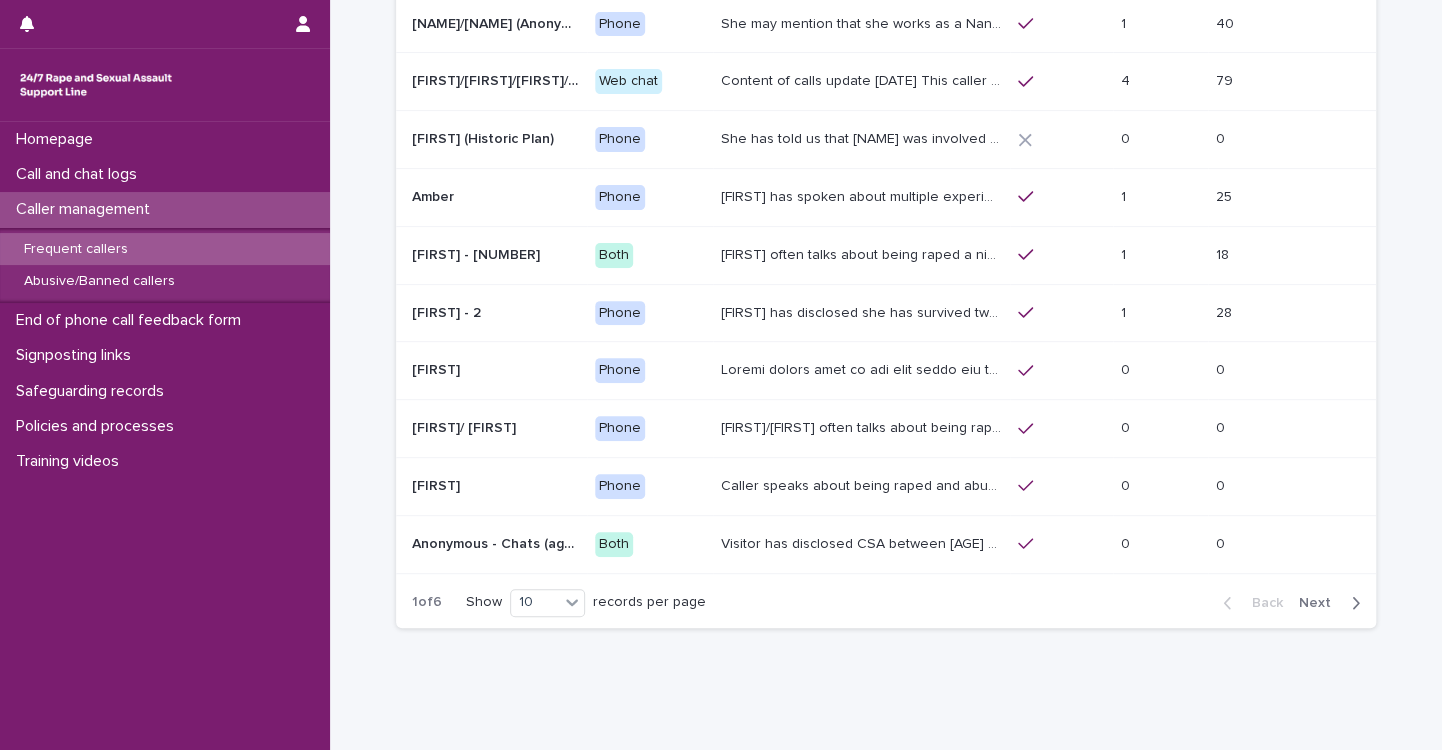 click on "Visitor has disclosed CSA between [AGE] and [AGE] years of age involving brother in law who lifted them out of bed, taking them to a sex club where they were raped by men and a women.
There are some different disclosures around CSA but the chatter usually mentions their brother in law lifting taking them from their bed and involving one women and multiple men. Chatter has also spoken of forced abortions.
They have let us know that the abuse is historic and not current or ongoing. The police and social care were involved. Thus, unless new concerns become apparent, there is no need to talk through our safeguarding policy." at bounding box center (863, 542) 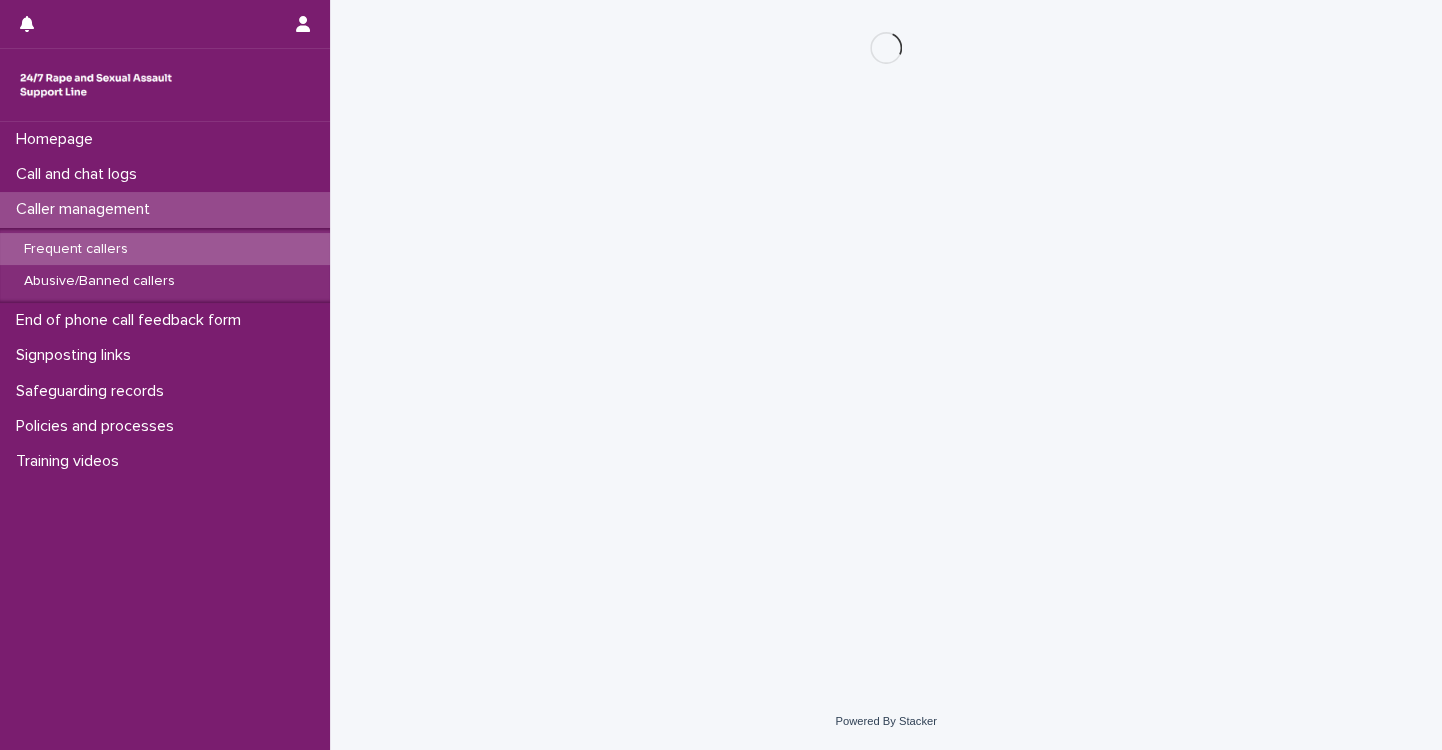 scroll, scrollTop: 0, scrollLeft: 0, axis: both 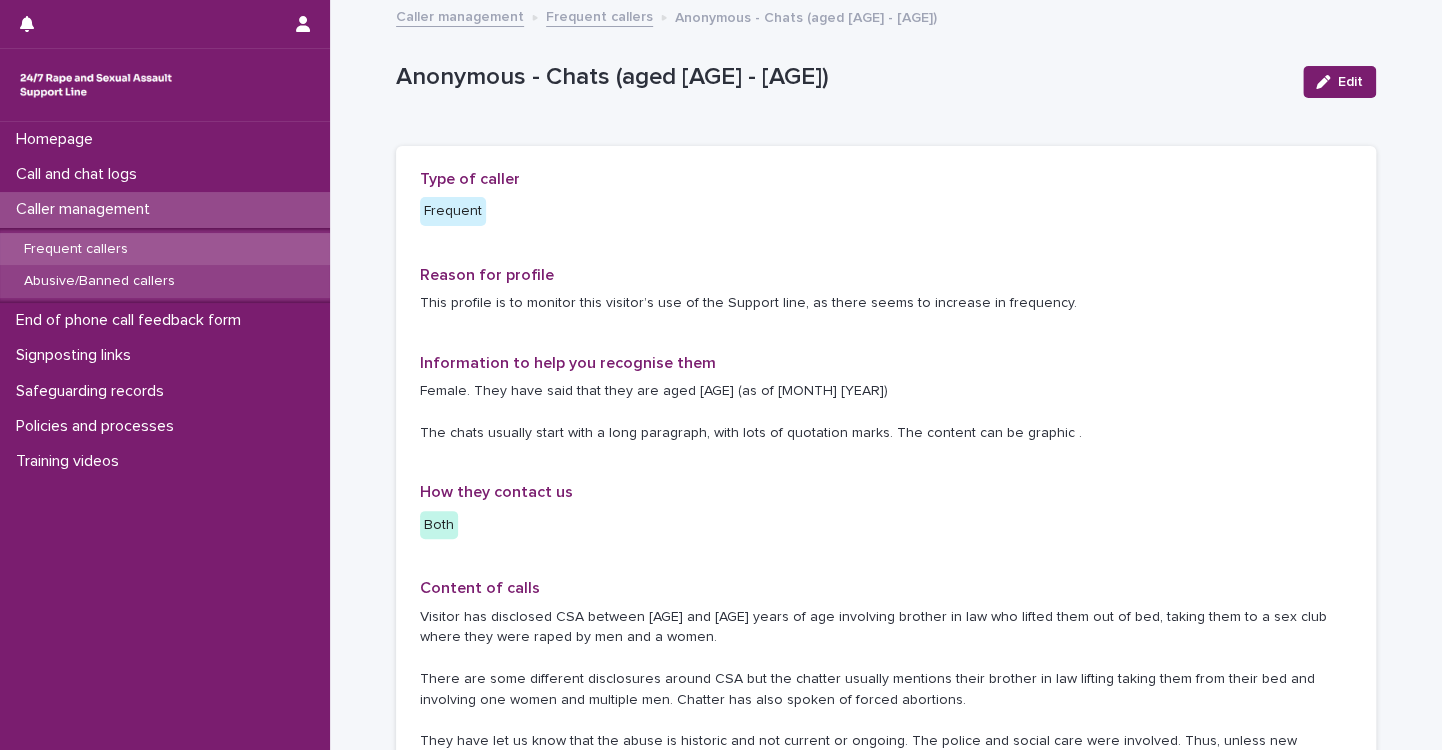 click on "Abusive/Banned callers" at bounding box center (99, 281) 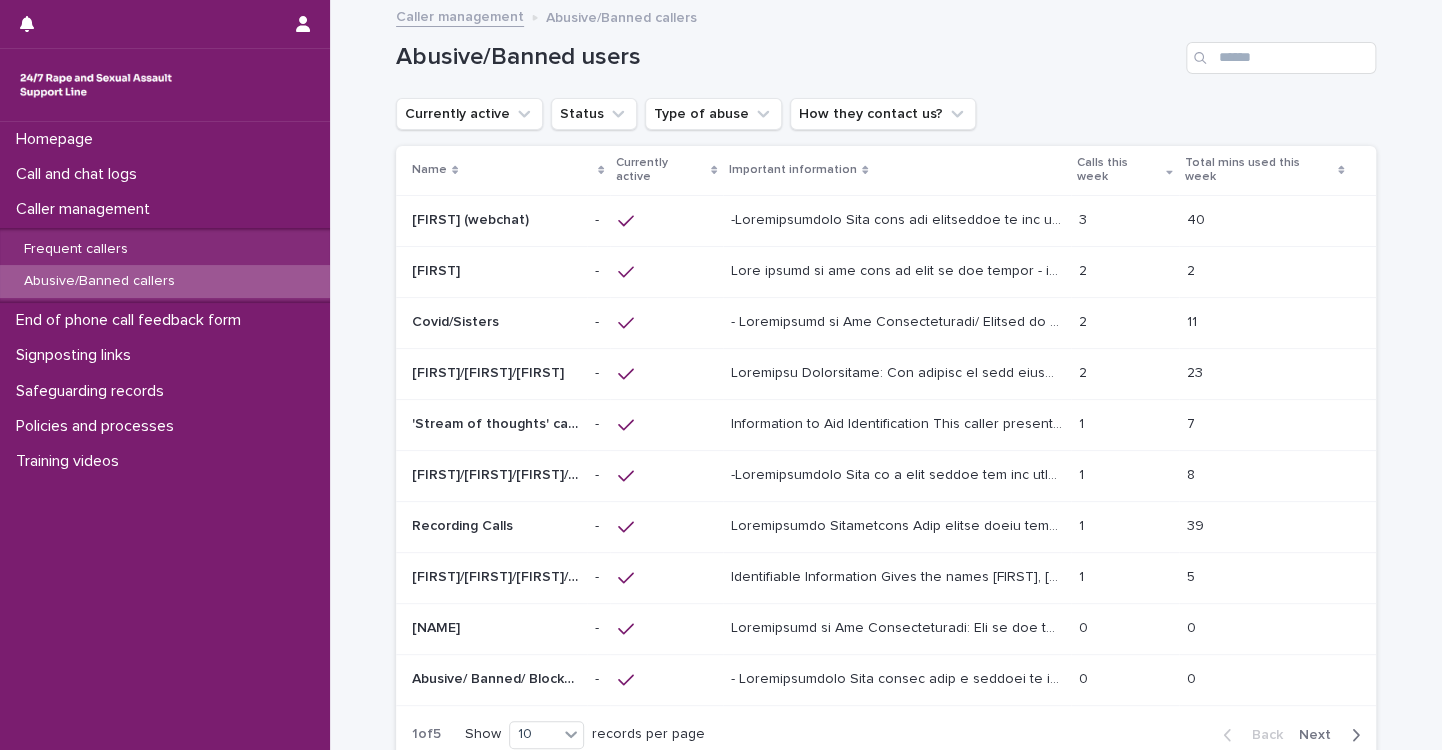 click at bounding box center (899, 218) 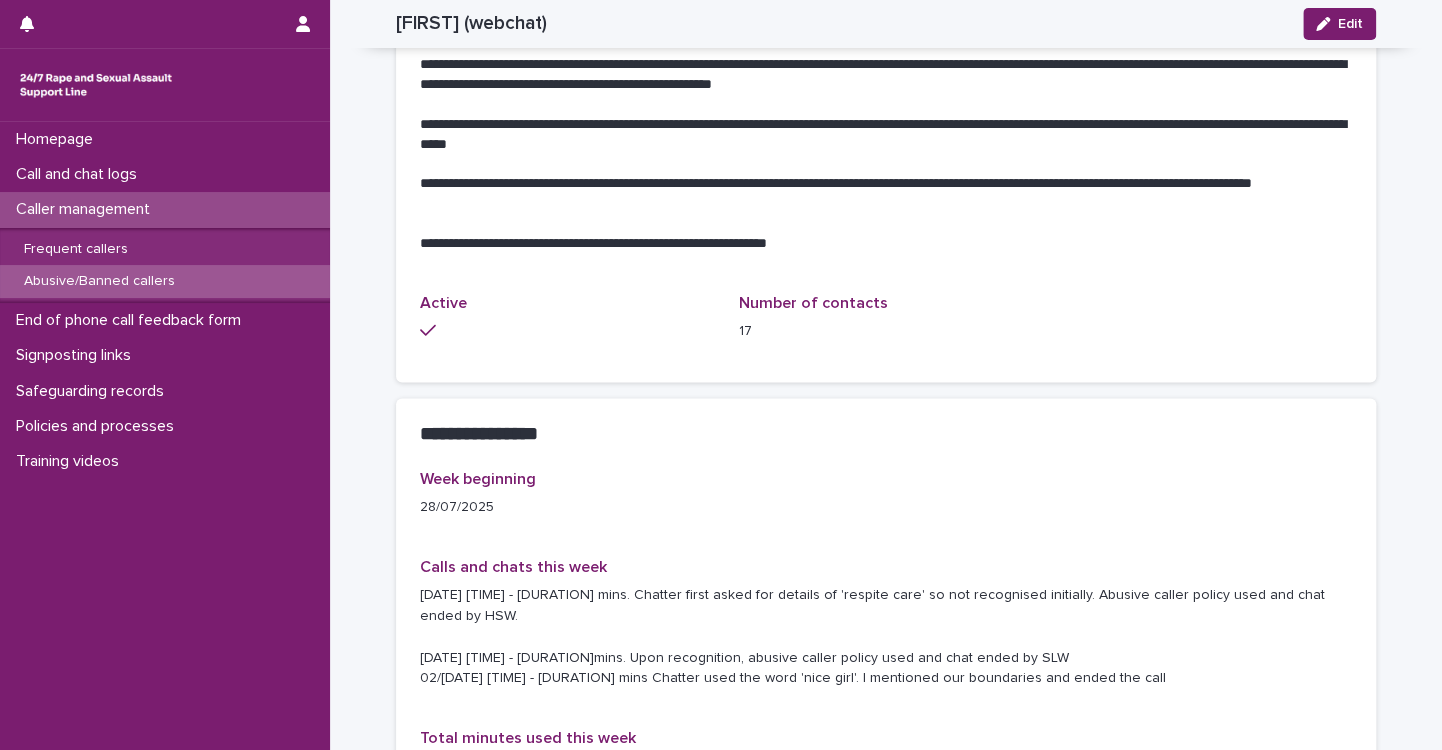 scroll, scrollTop: 1386, scrollLeft: 0, axis: vertical 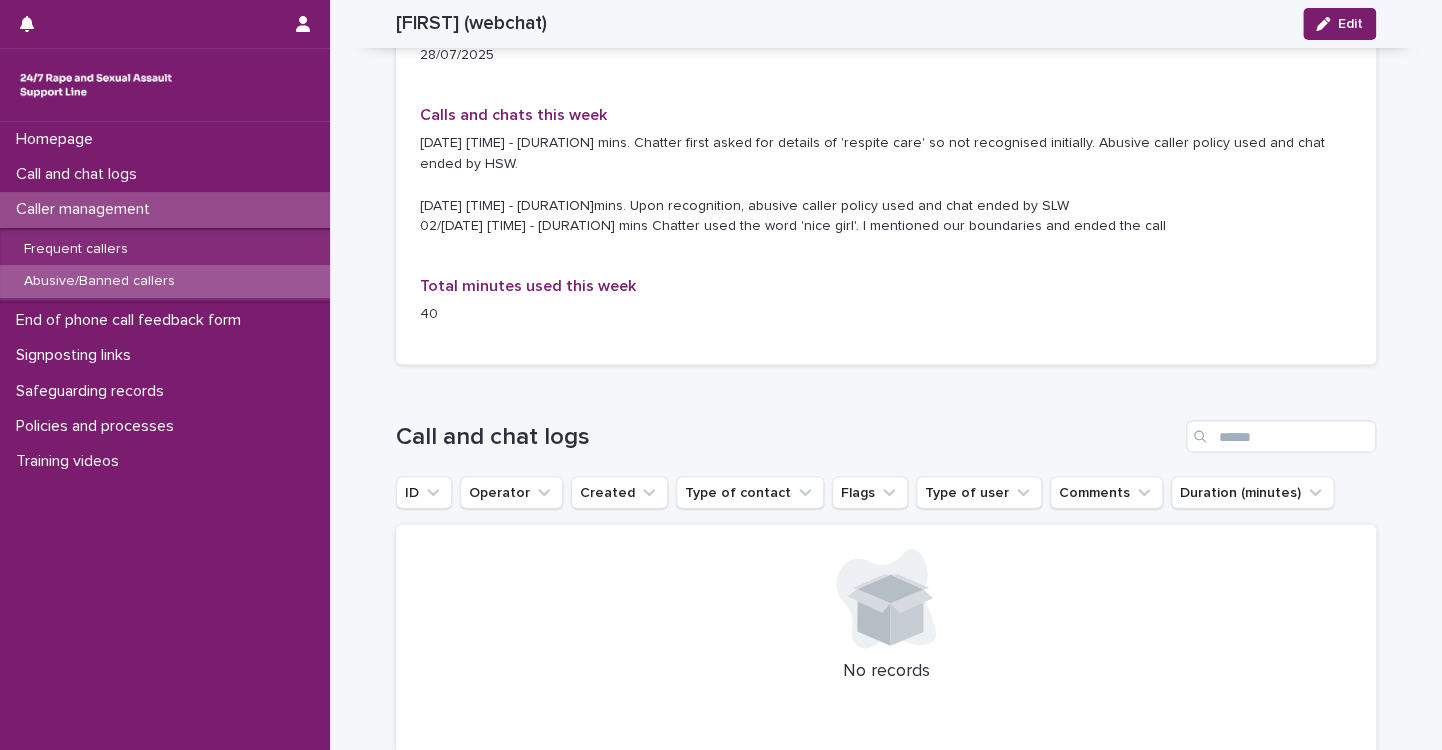 click on "Abusive/Banned callers" at bounding box center [99, 281] 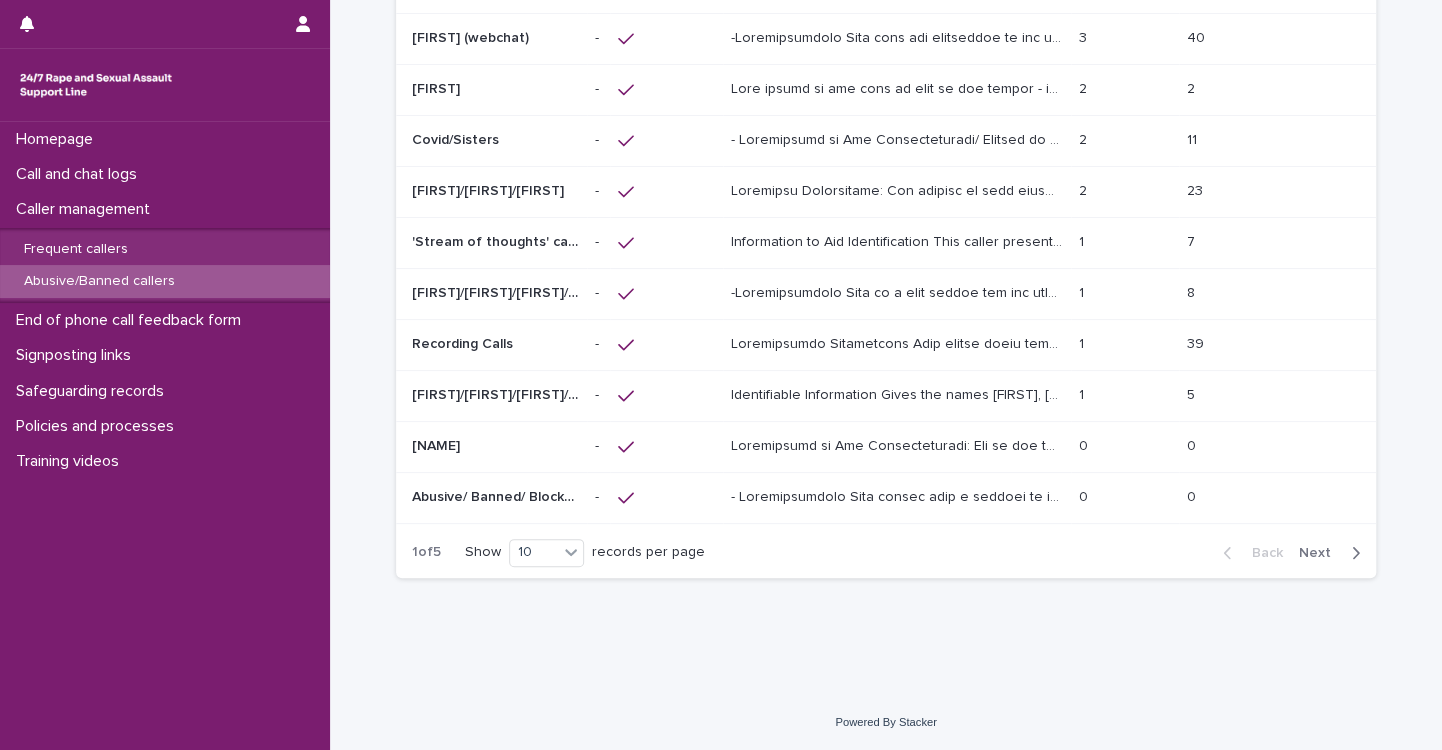 scroll, scrollTop: 0, scrollLeft: 0, axis: both 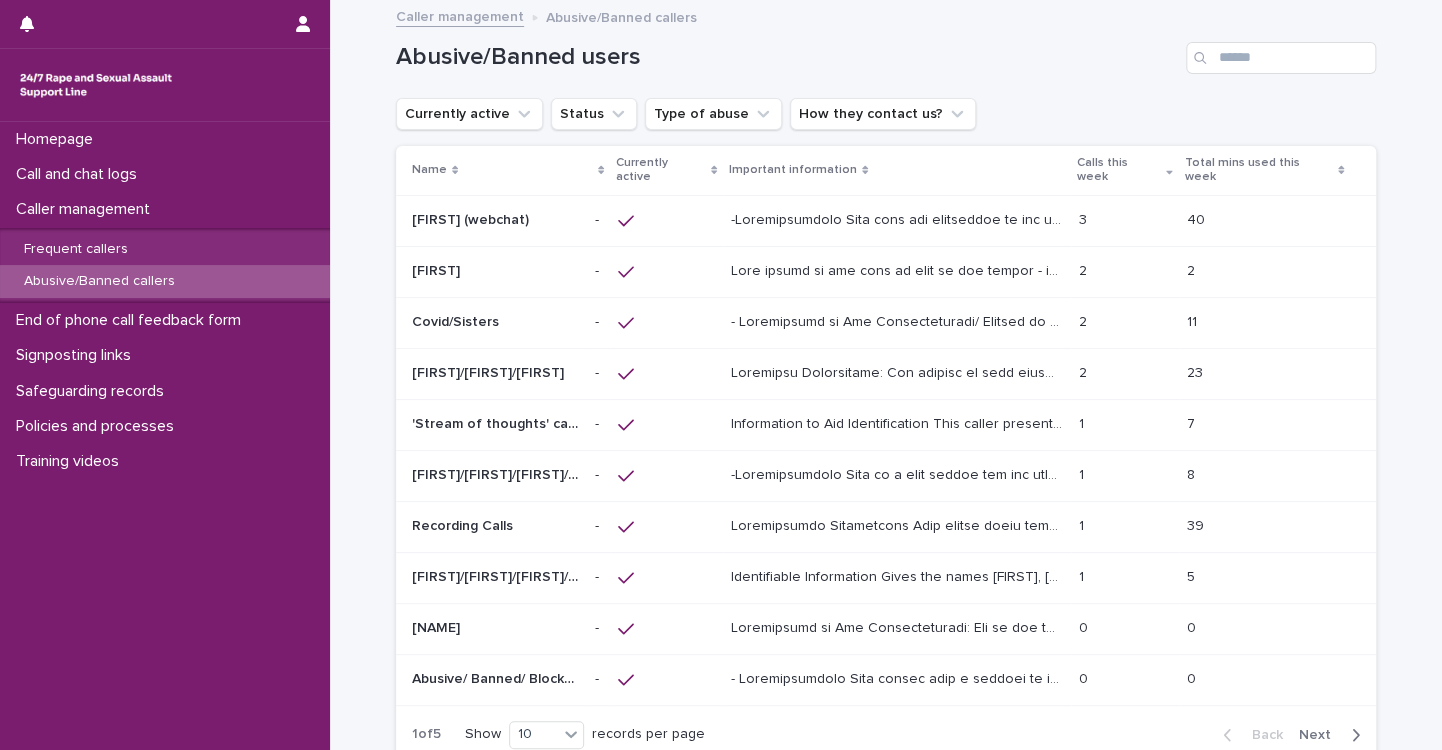 click at bounding box center [899, 269] 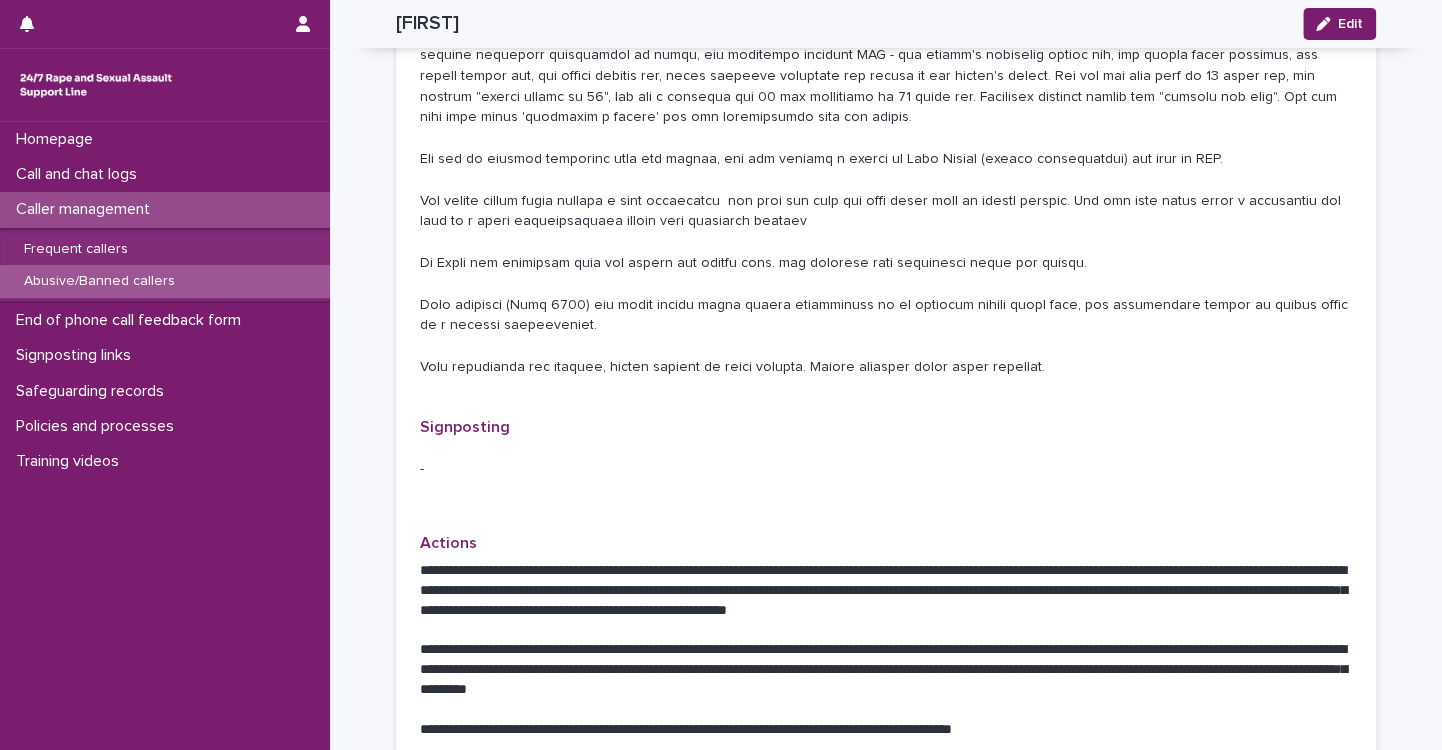 scroll, scrollTop: 1120, scrollLeft: 0, axis: vertical 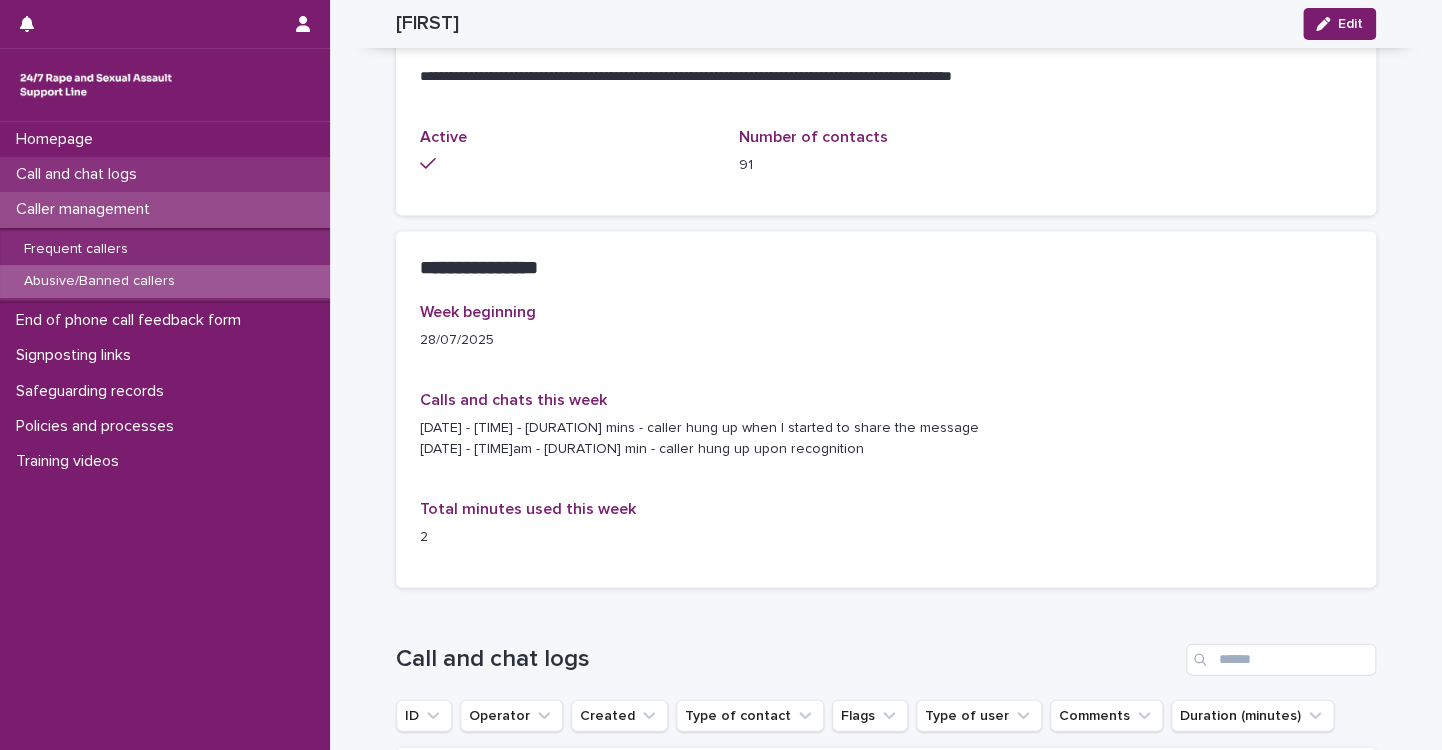 click on "Call and chat logs" at bounding box center [80, 174] 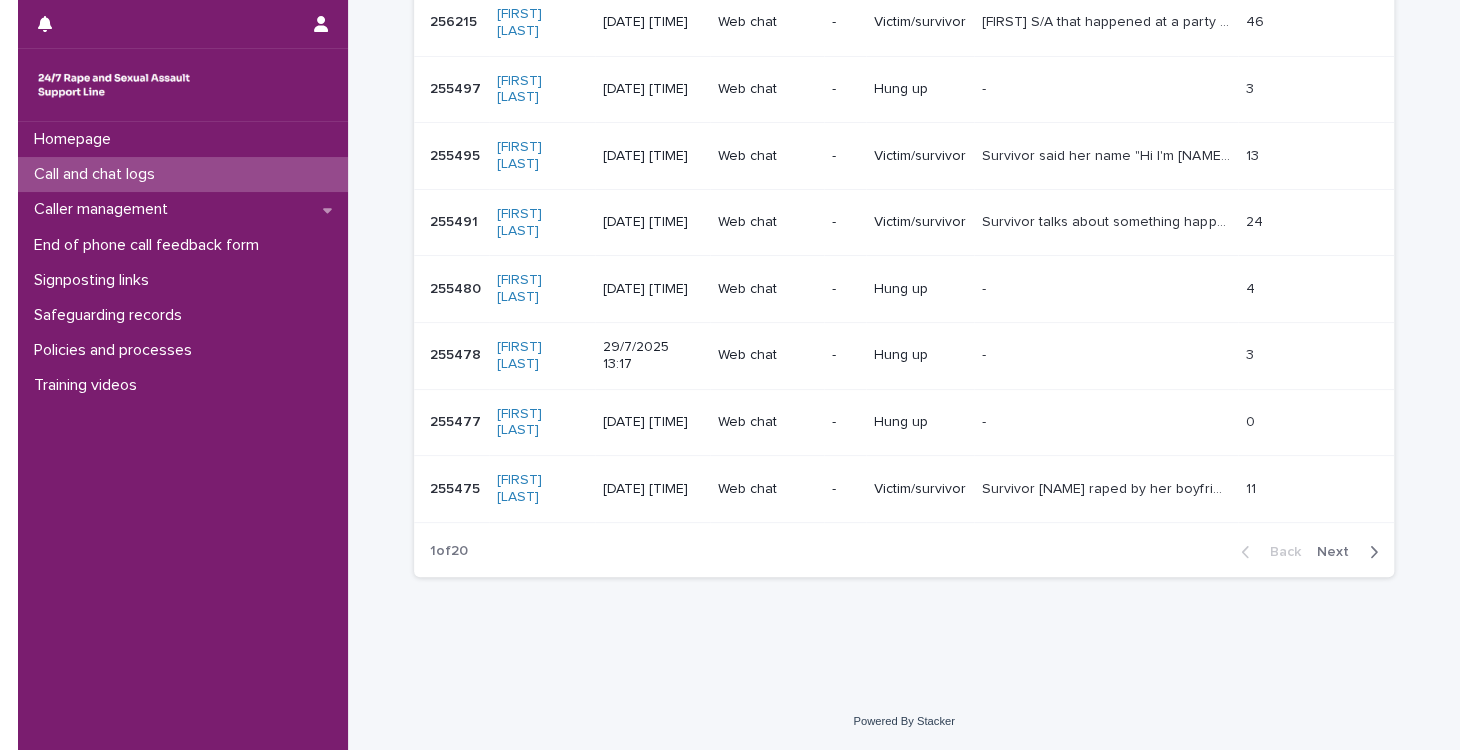 scroll, scrollTop: 0, scrollLeft: 0, axis: both 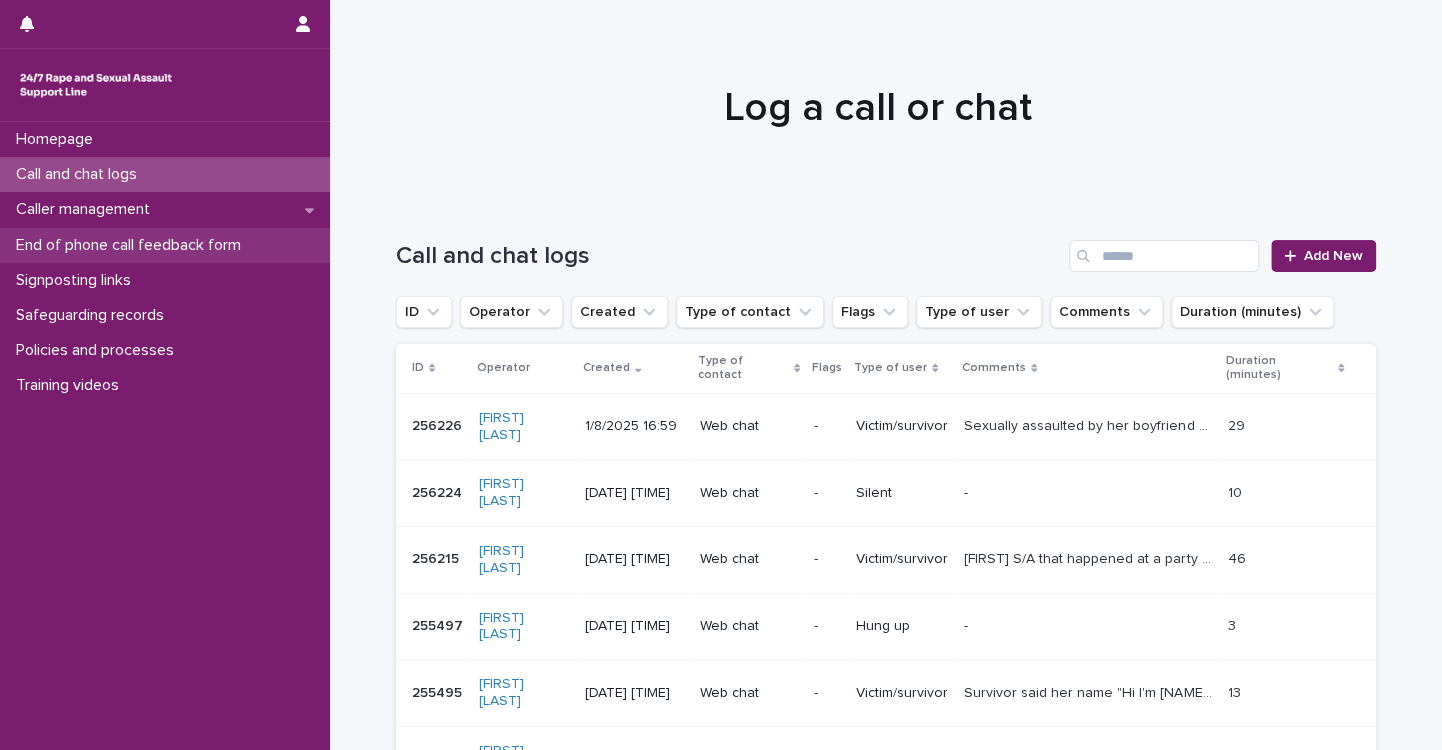 click on "End of phone call feedback form" at bounding box center [132, 245] 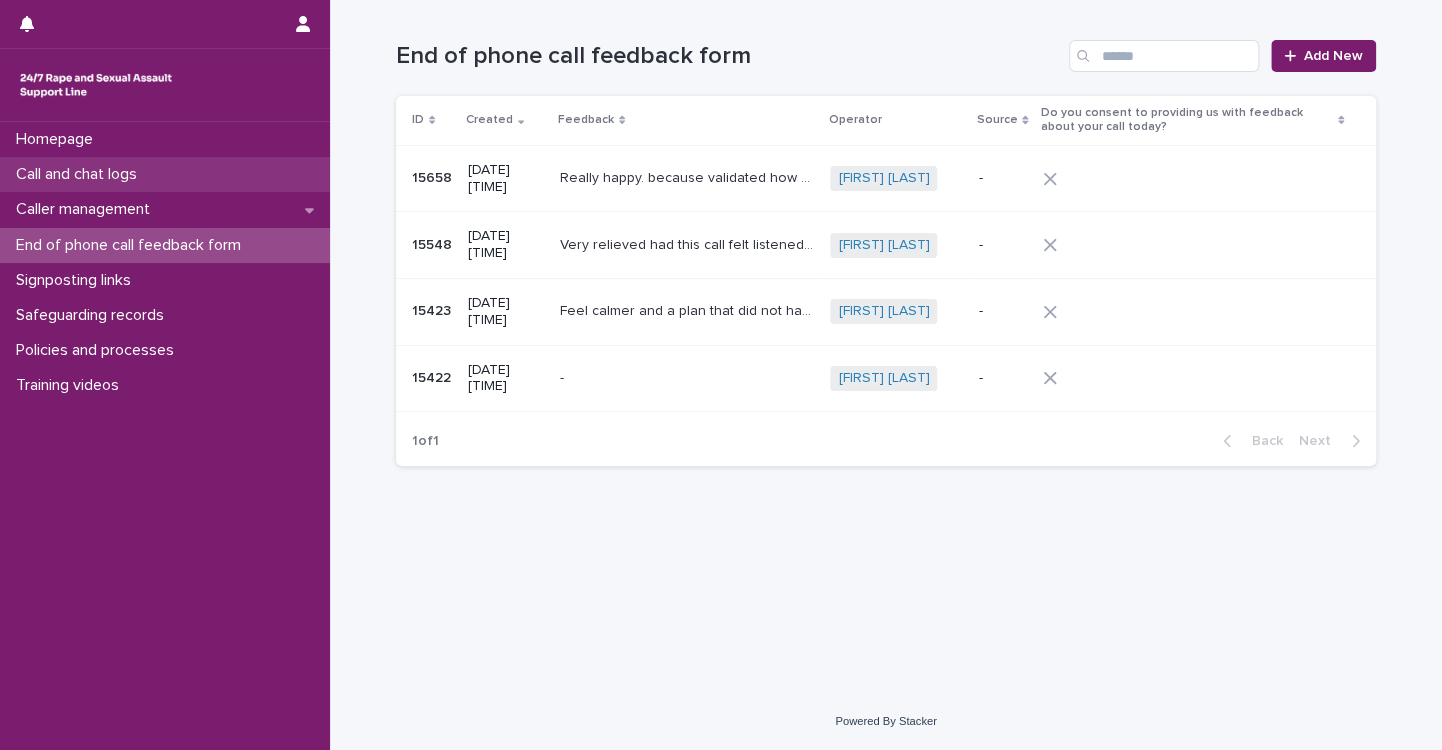click on "Call and chat logs" at bounding box center (80, 174) 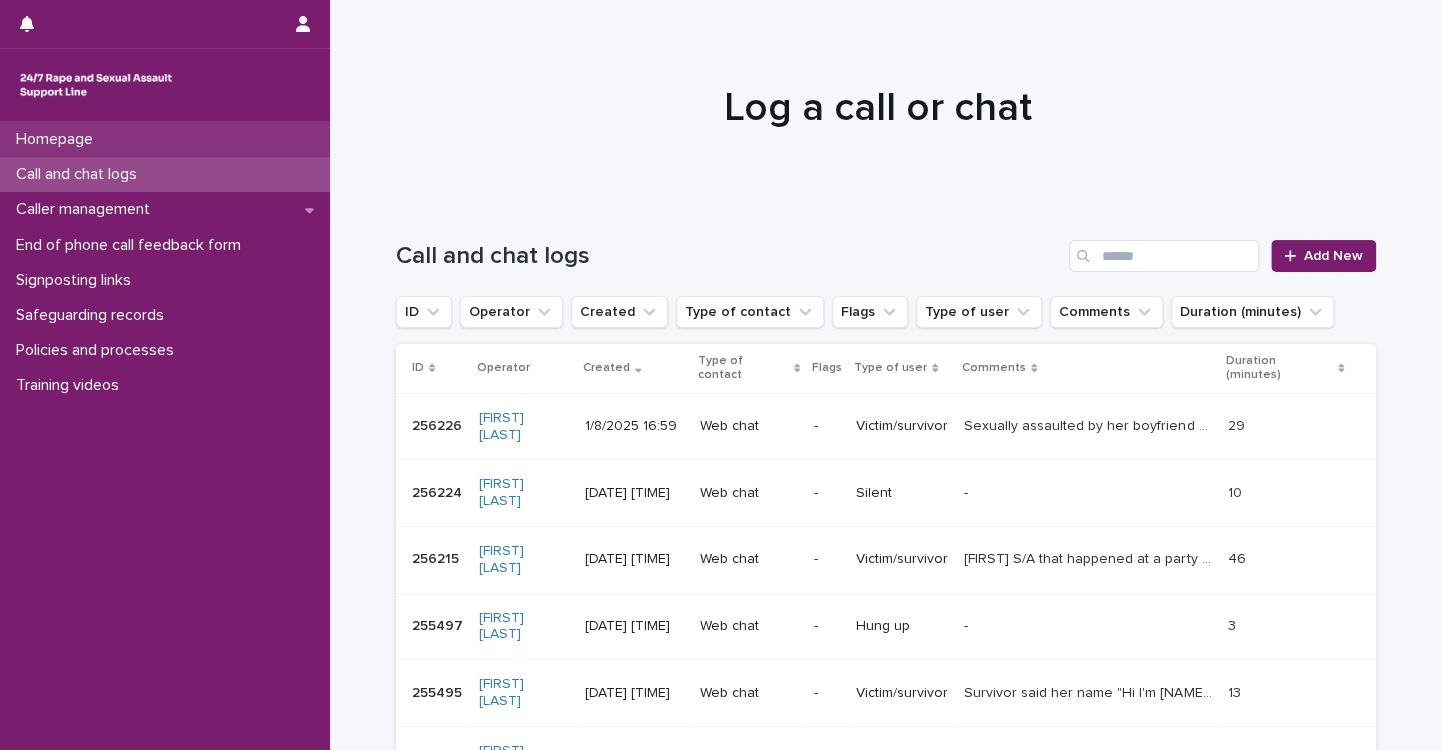 click on "Homepage" at bounding box center (58, 139) 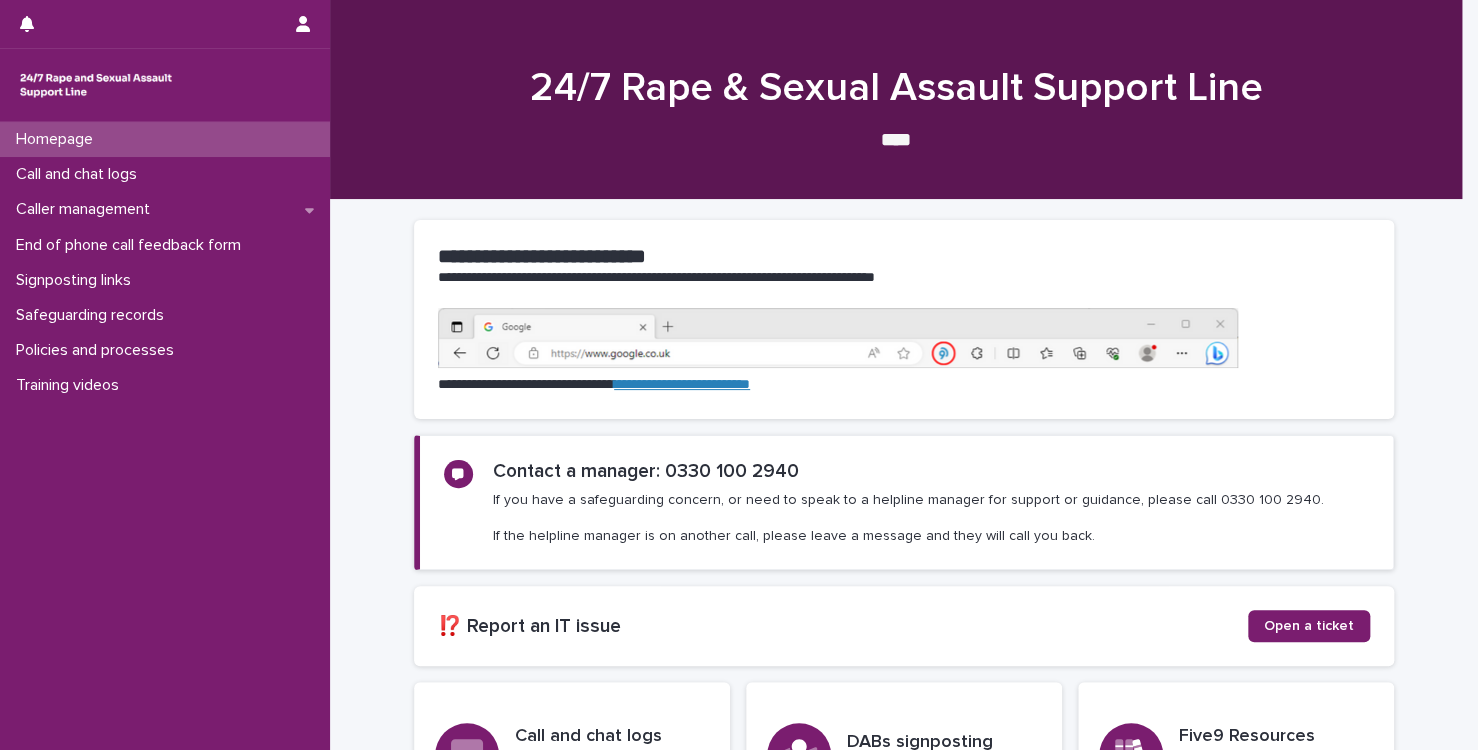 click on "**********" at bounding box center [904, 256] 